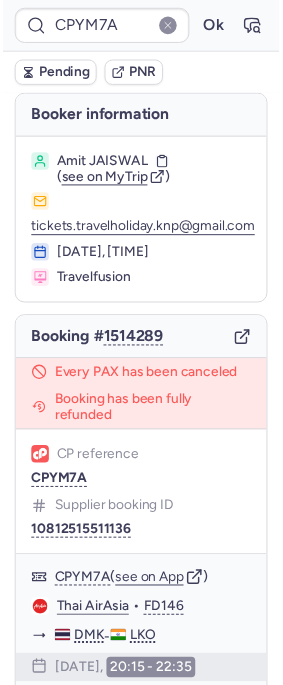 scroll, scrollTop: 0, scrollLeft: 0, axis: both 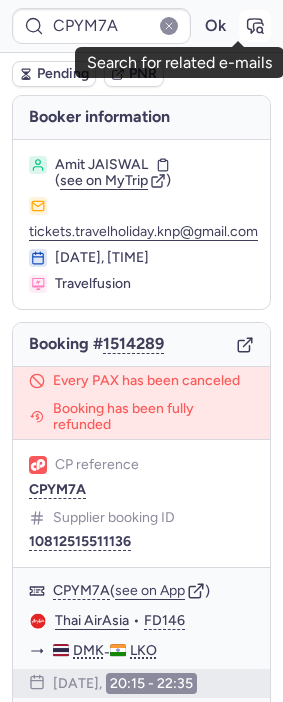 click 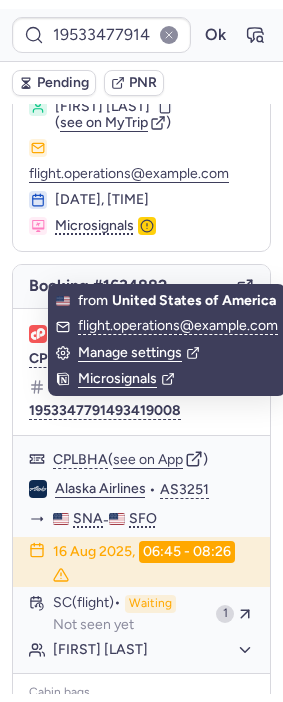 scroll, scrollTop: 222, scrollLeft: 0, axis: vertical 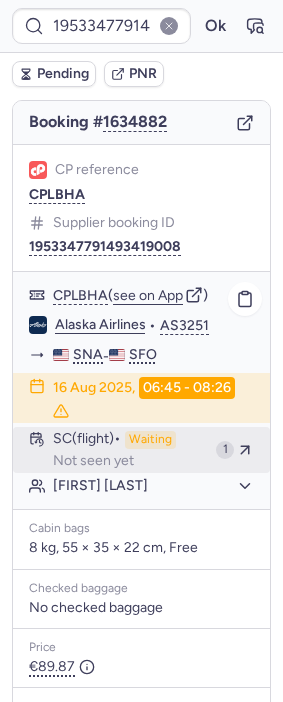 click on "Waiting" at bounding box center [150, 440] 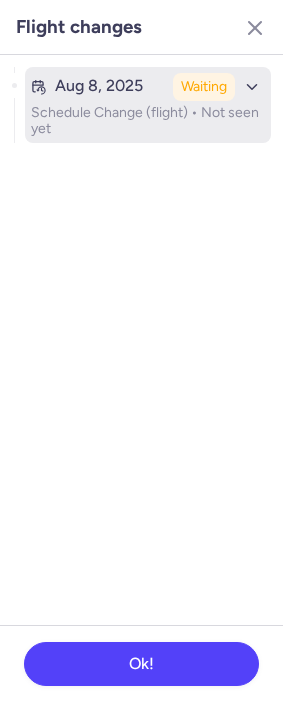 click on "Schedule Change (flight) •  Not seen yet" at bounding box center (148, 121) 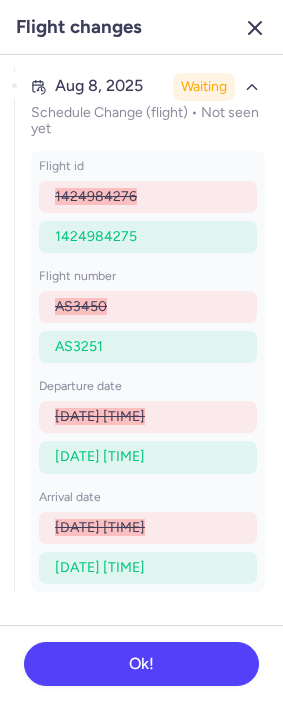 click 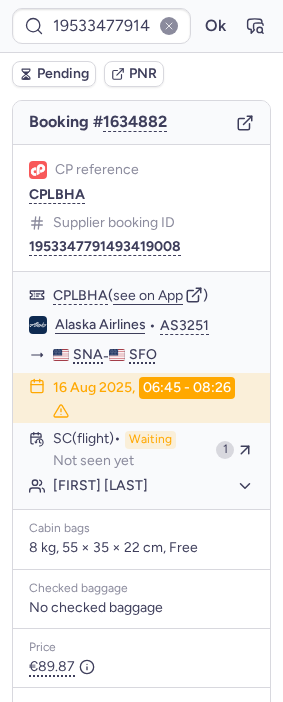 click on "CP reference CPLBHA" 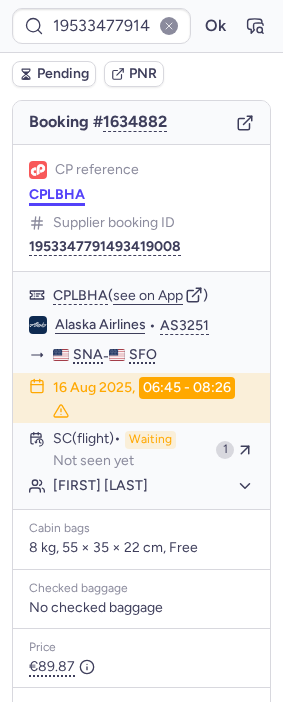 click on "CPLBHA" at bounding box center [57, 195] 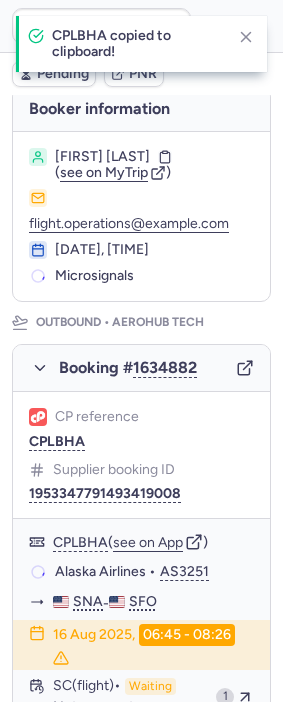 scroll, scrollTop: 0, scrollLeft: 0, axis: both 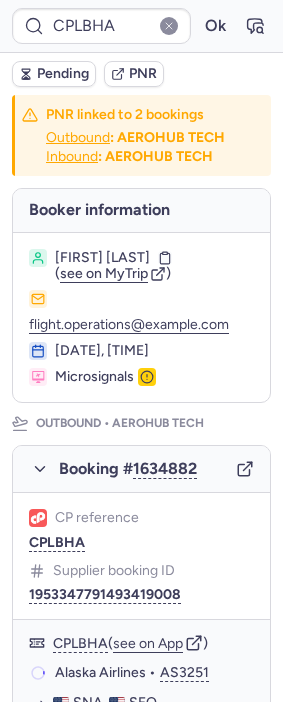 type on "[BOOKING_REF]" 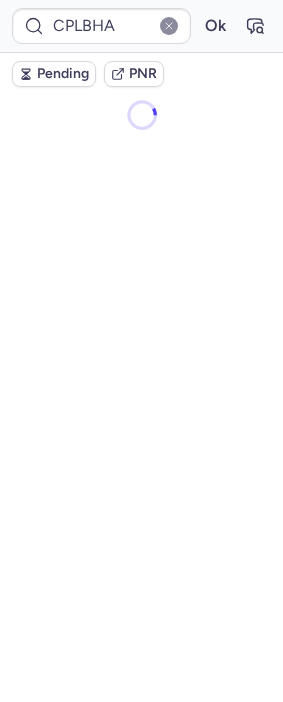 type on "[BOOKING_REF]" 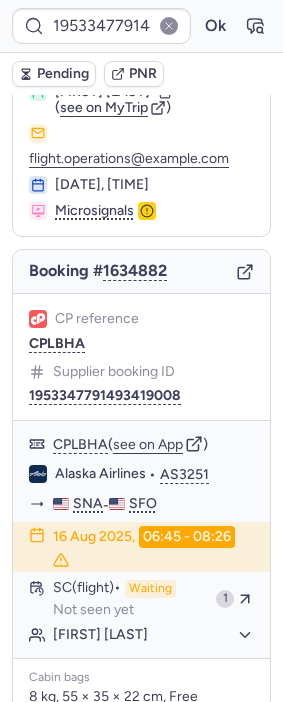 scroll, scrollTop: 111, scrollLeft: 0, axis: vertical 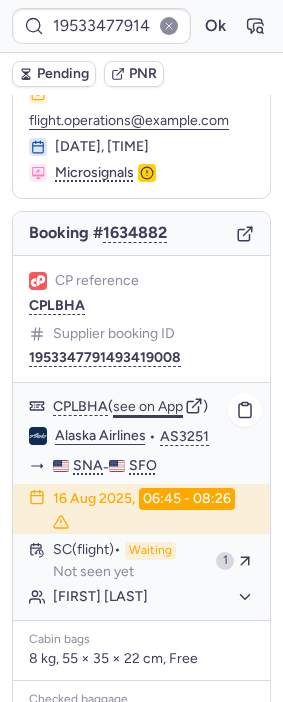 click on "see on App" 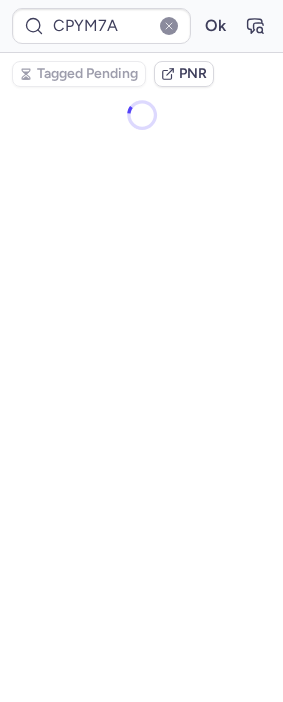 scroll, scrollTop: 0, scrollLeft: 0, axis: both 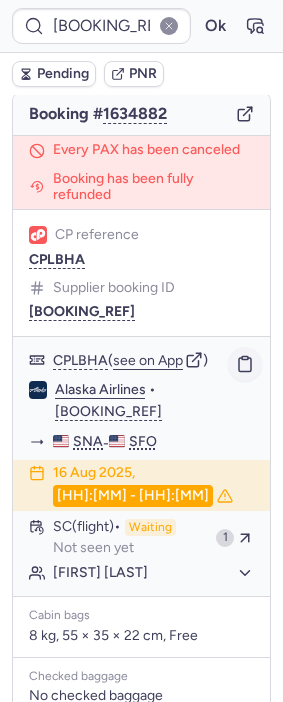 click 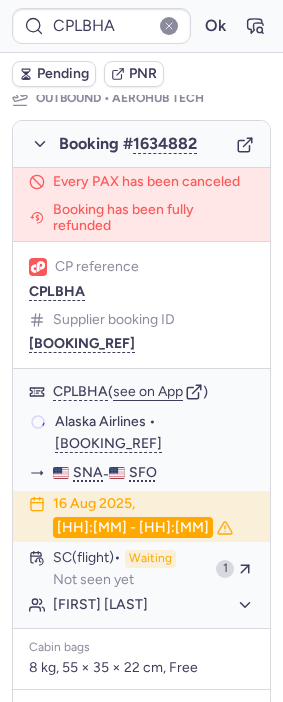 scroll, scrollTop: 313, scrollLeft: 0, axis: vertical 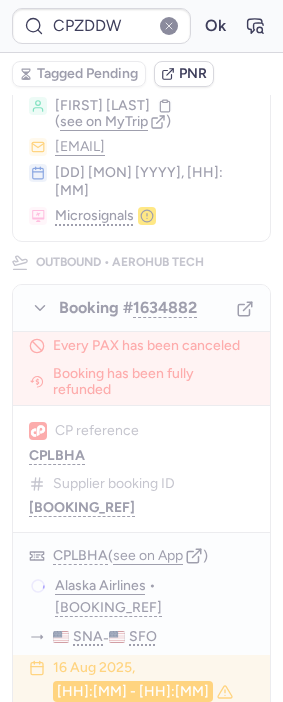 type on "CPSP2I" 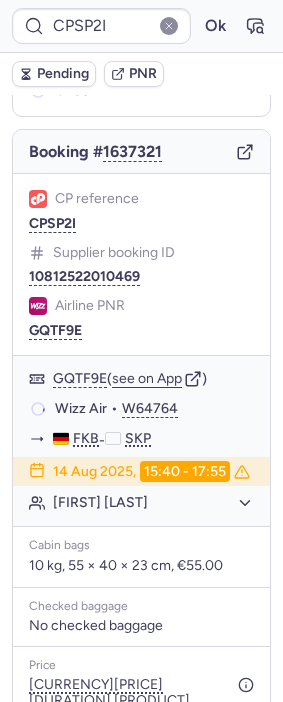 scroll, scrollTop: 182, scrollLeft: 0, axis: vertical 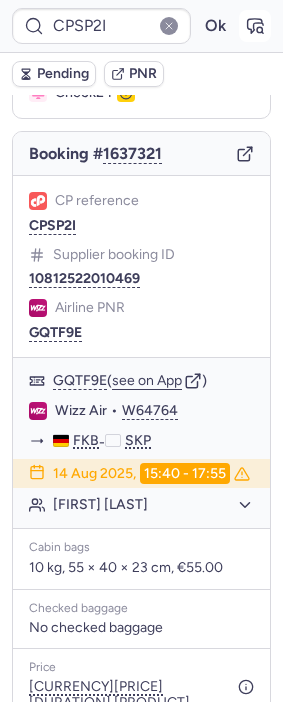 click 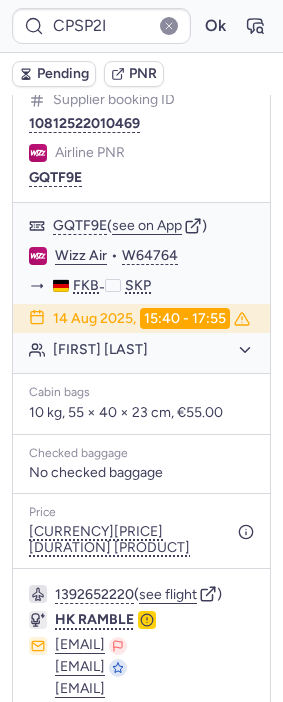 scroll, scrollTop: 333, scrollLeft: 0, axis: vertical 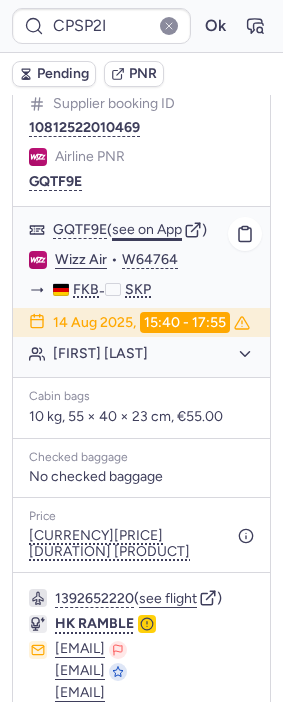 click on "see on App" 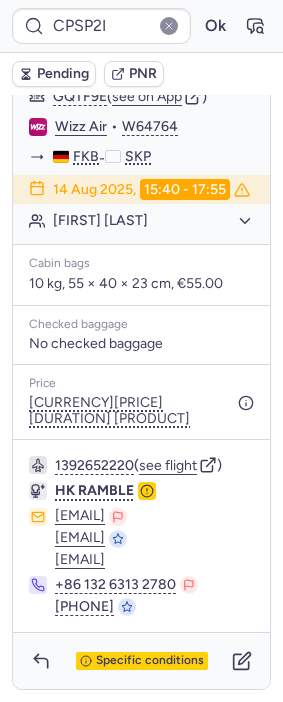 scroll, scrollTop: 543, scrollLeft: 0, axis: vertical 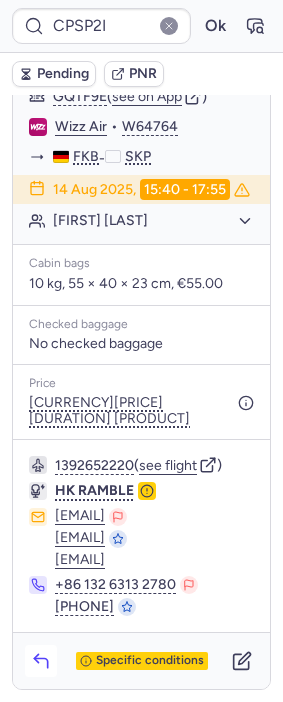 click 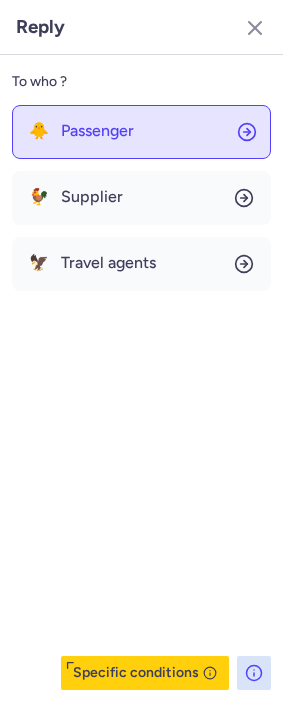 click on "🐥 Passenger" 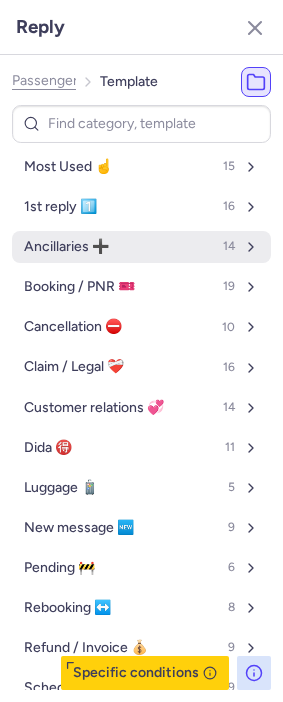 click on "Ancillaries ➕" at bounding box center [66, 247] 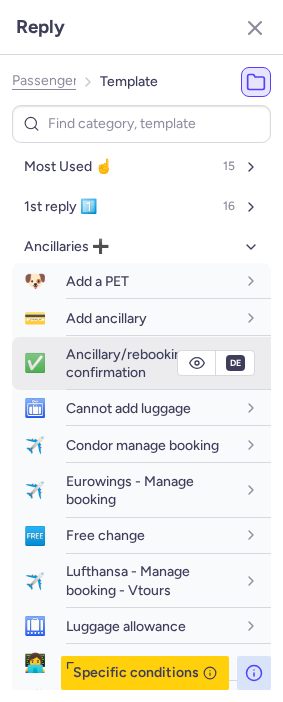click on "Ancillary/rebooking confirmation" at bounding box center (128, 363) 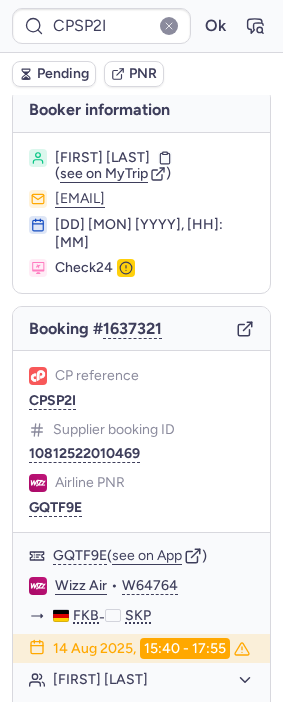 scroll, scrollTop: 0, scrollLeft: 0, axis: both 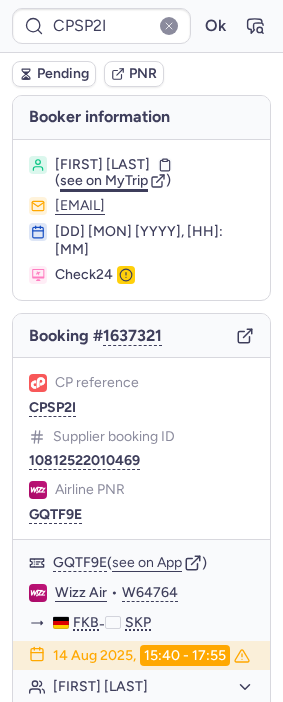 click on "see on MyTrip" at bounding box center [104, 180] 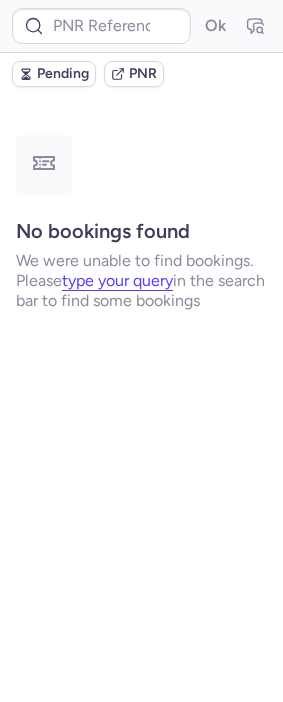 type on "CPY6QS" 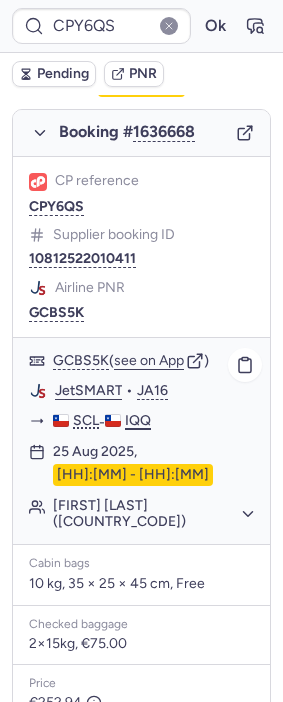 scroll, scrollTop: 1222, scrollLeft: 0, axis: vertical 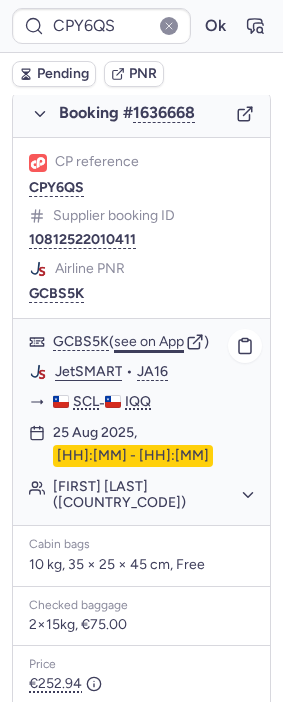 click on "see on App" 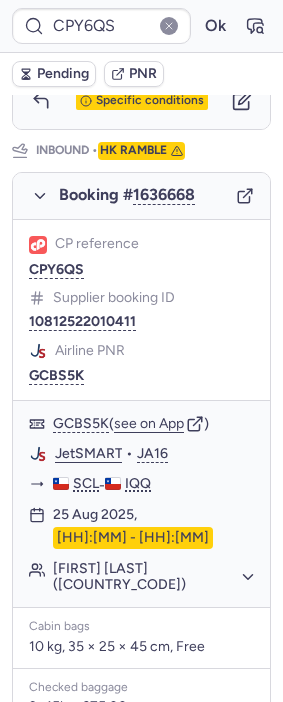 scroll, scrollTop: 1457, scrollLeft: 0, axis: vertical 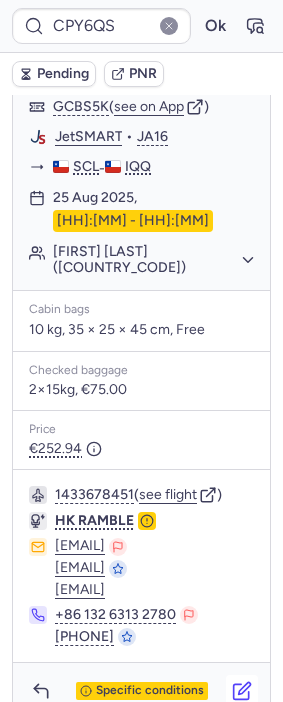 click 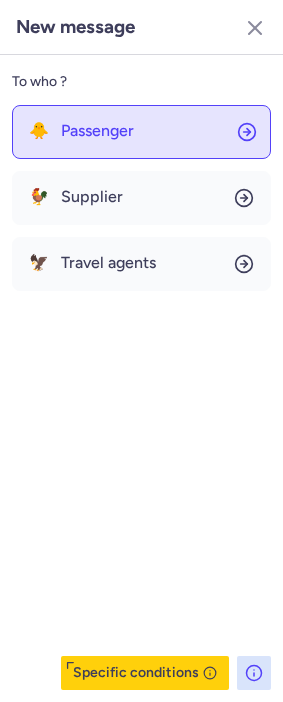 click on "Passenger" at bounding box center (97, 131) 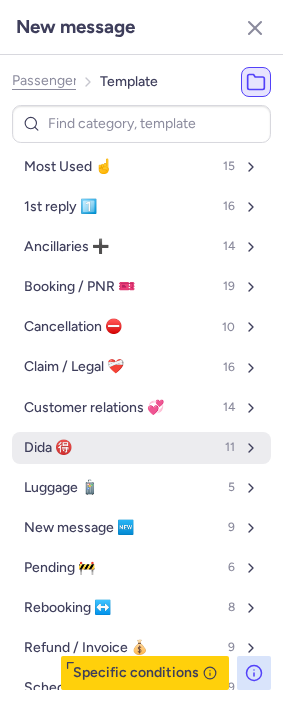 click on "[FIRST] 🉐 [NUMBER]" at bounding box center [141, 448] 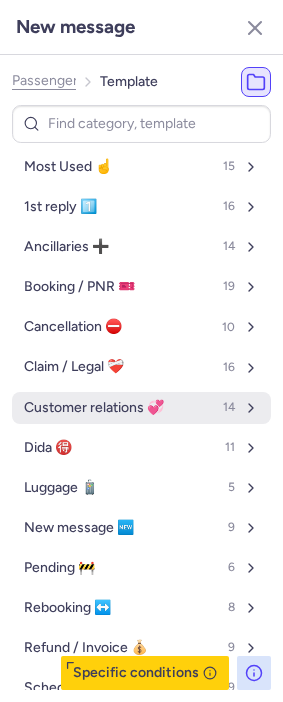 select on "en" 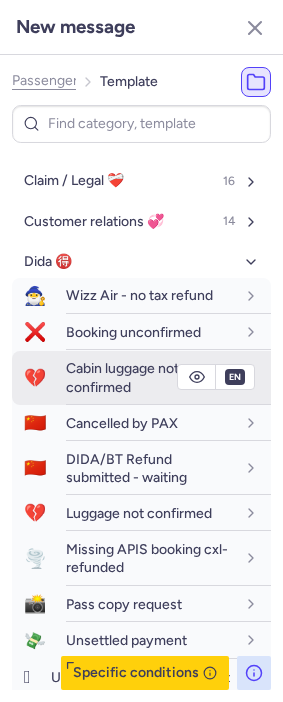 scroll, scrollTop: 222, scrollLeft: 0, axis: vertical 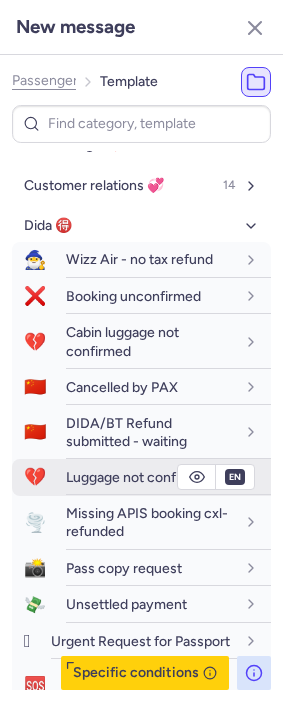 click on "Luggage not confirmed" at bounding box center (139, 477) 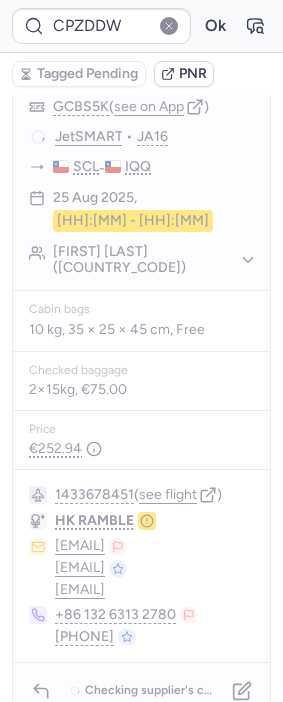 type on "CPYWQB" 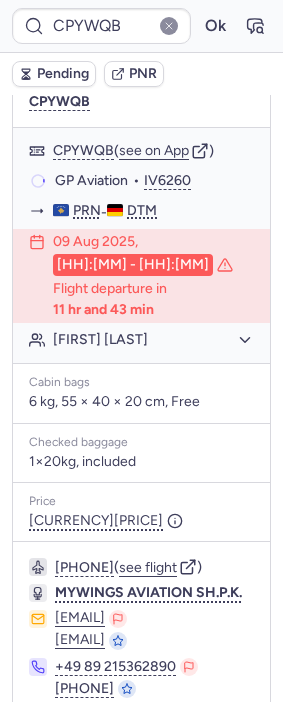 scroll, scrollTop: 432, scrollLeft: 0, axis: vertical 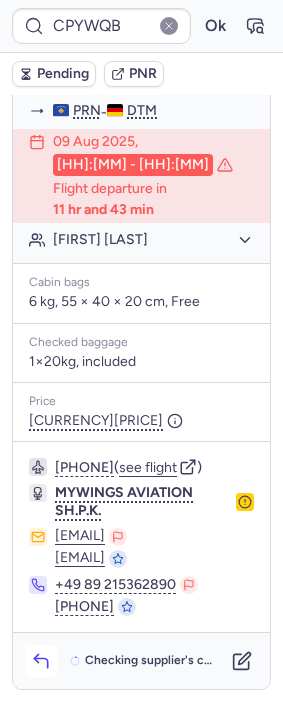 click 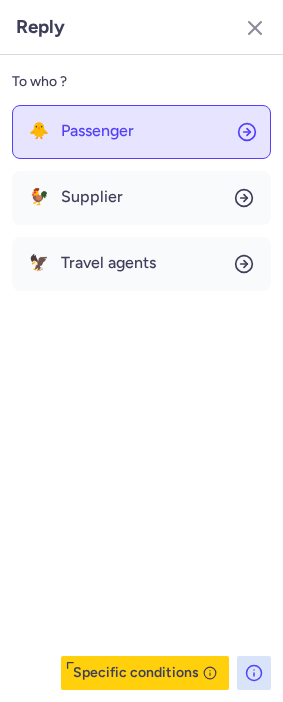 click on "Passenger" at bounding box center (97, 131) 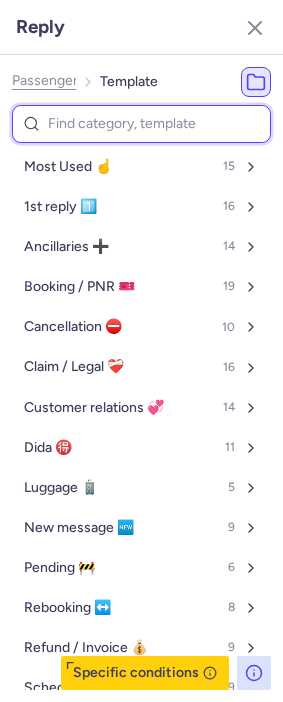 click at bounding box center [141, 124] 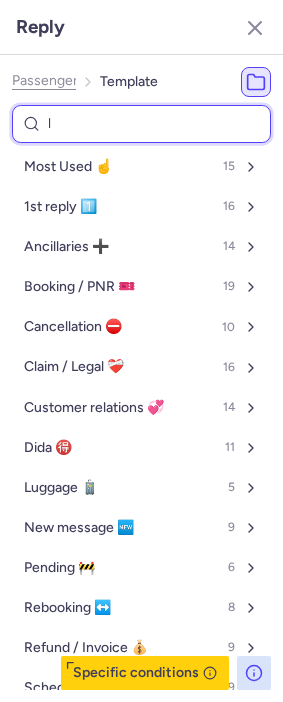 type on "lu" 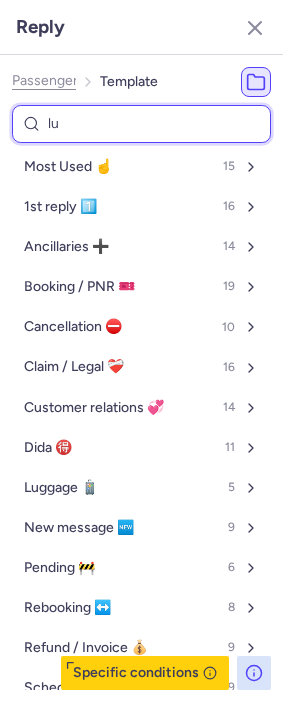 select on "en" 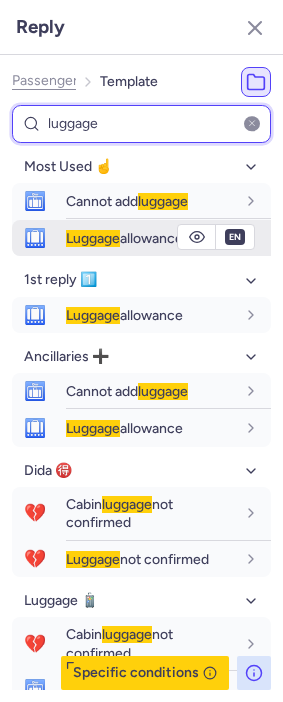 type on "luggage" 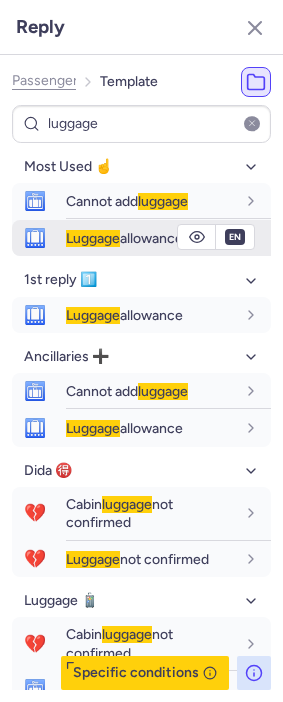 click on "Luggage" at bounding box center [93, 238] 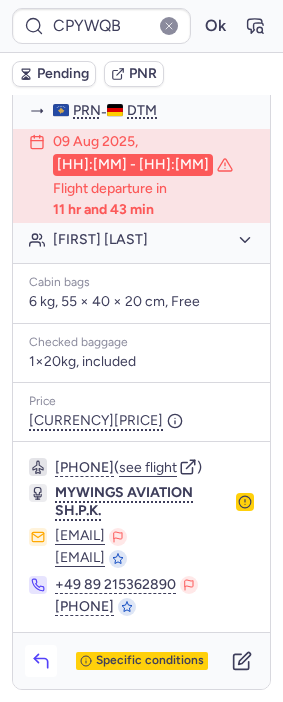 click 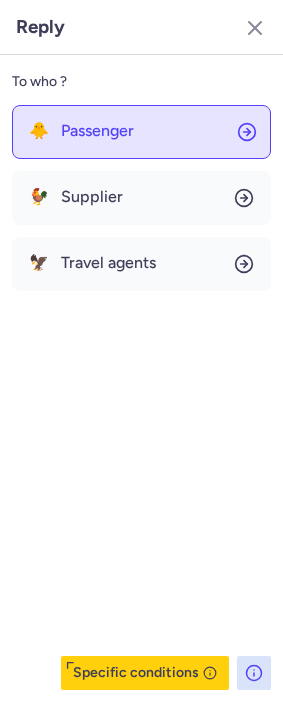 click on "Passenger" at bounding box center (97, 131) 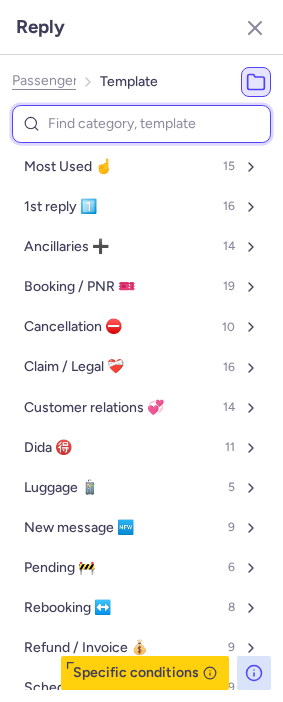 click at bounding box center (141, 124) 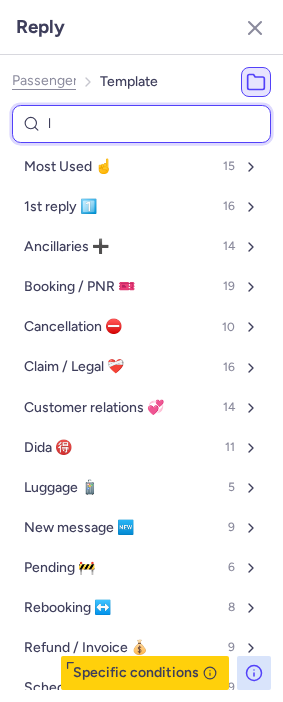 type on "lu" 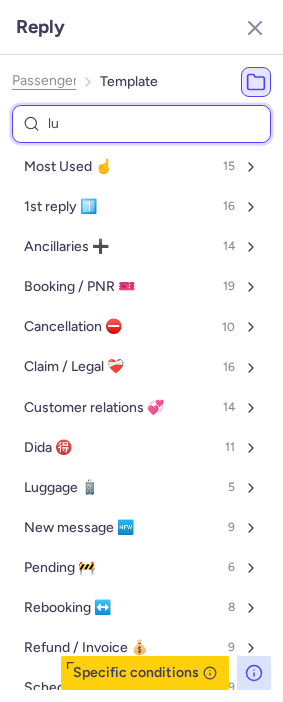select on "en" 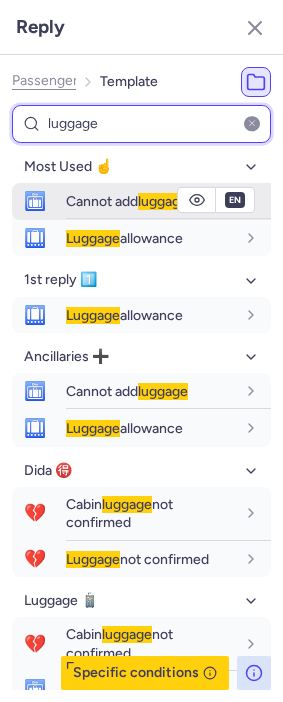 type on "luggage" 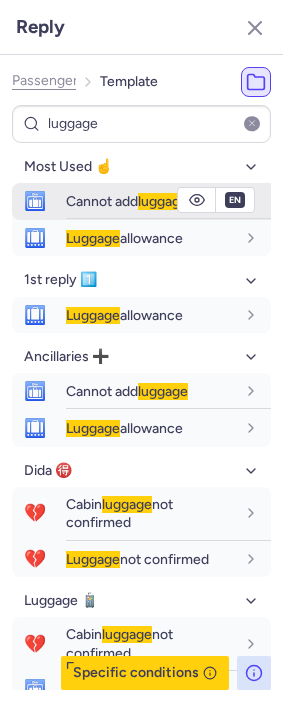 click on "Cannot add  luggage" at bounding box center [127, 201] 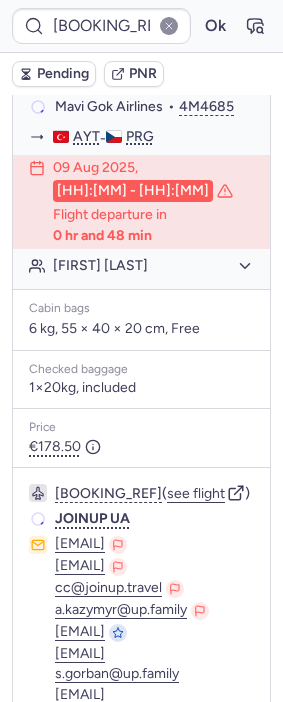 type on "CPZDDW" 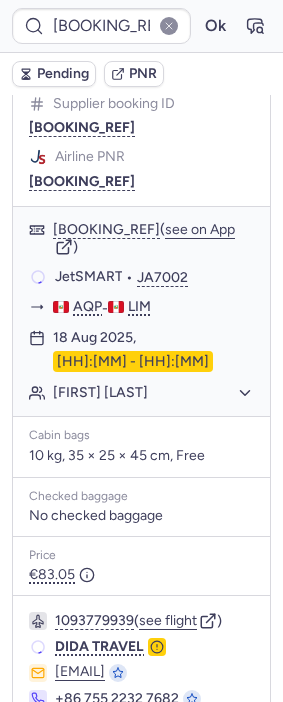 scroll, scrollTop: 367, scrollLeft: 0, axis: vertical 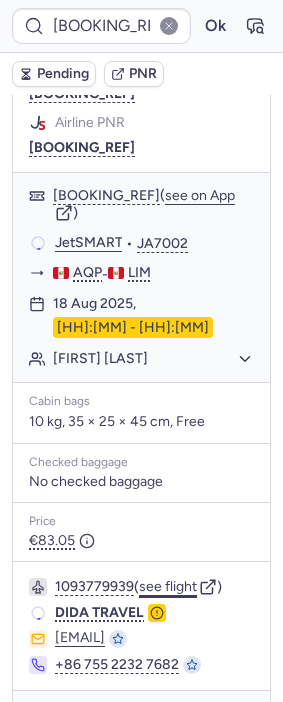 click on "see flight" 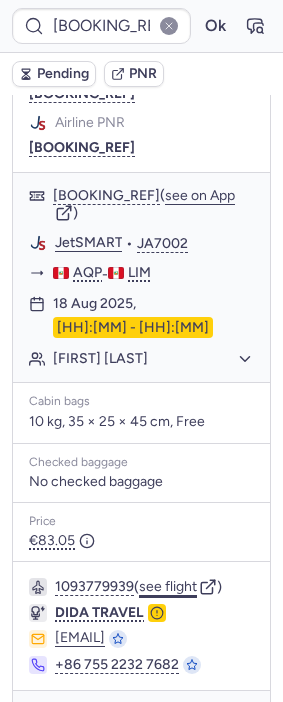click on "see flight" 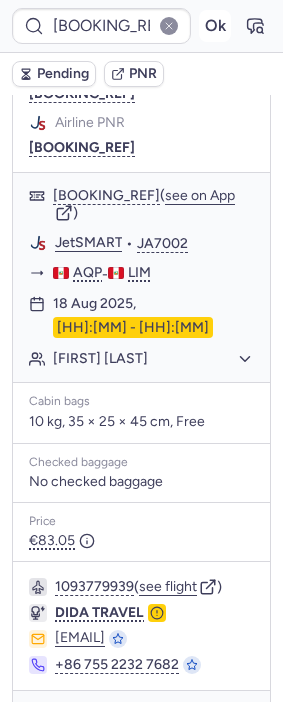 click on "Ok" at bounding box center (215, 26) 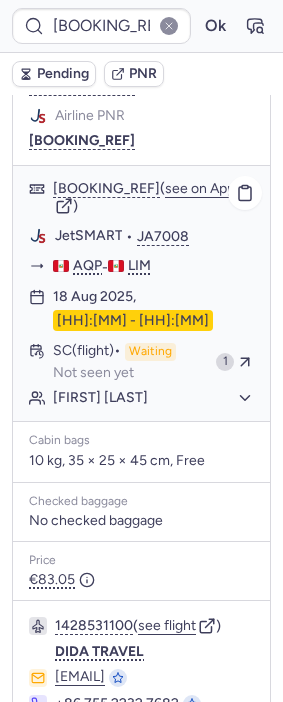 scroll, scrollTop: 367, scrollLeft: 0, axis: vertical 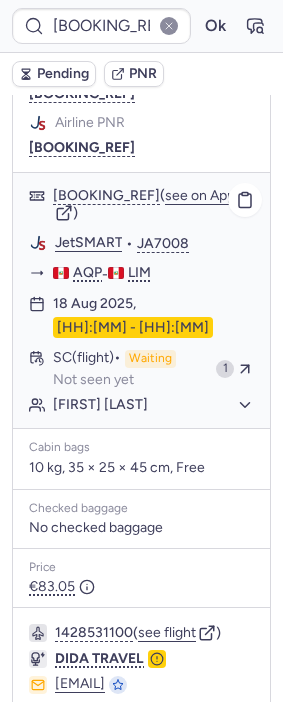 type on "CPZDDW" 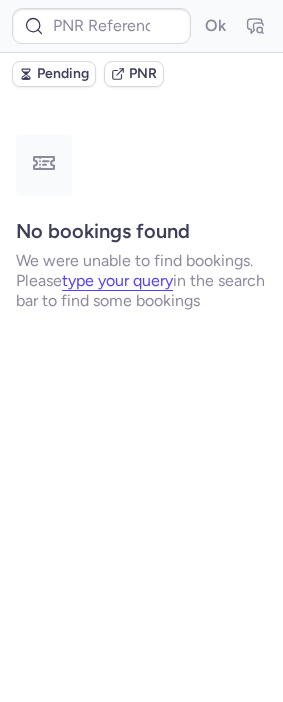 scroll, scrollTop: 0, scrollLeft: 0, axis: both 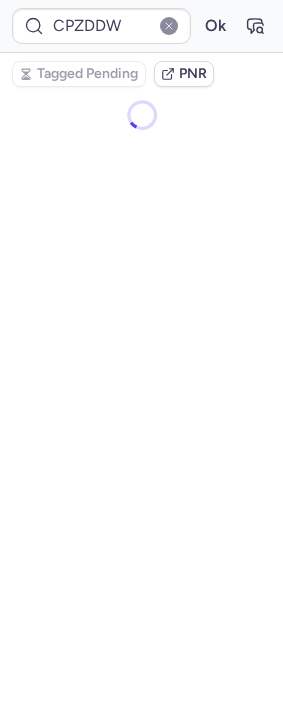 type on "CPAMRR" 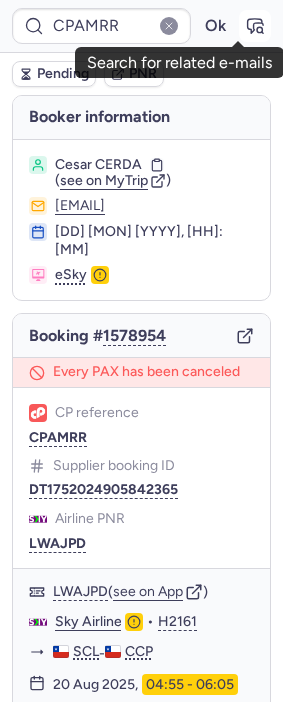 click 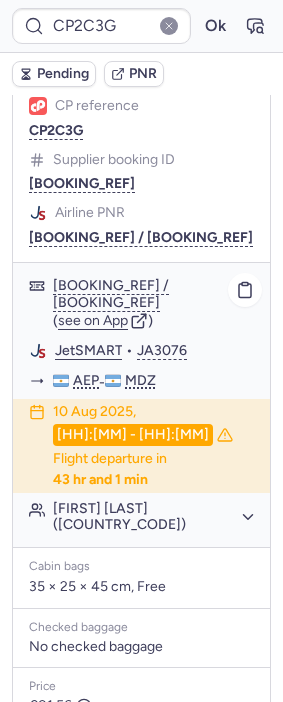 scroll, scrollTop: 448, scrollLeft: 0, axis: vertical 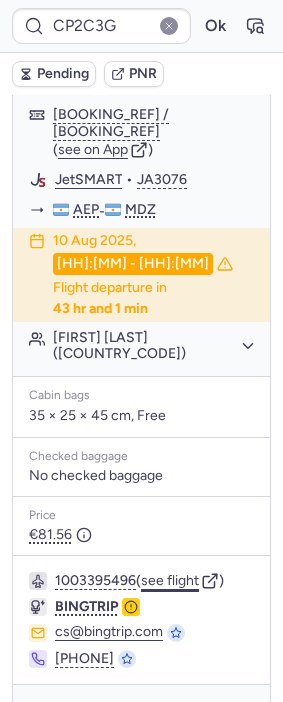 click on "see flight" 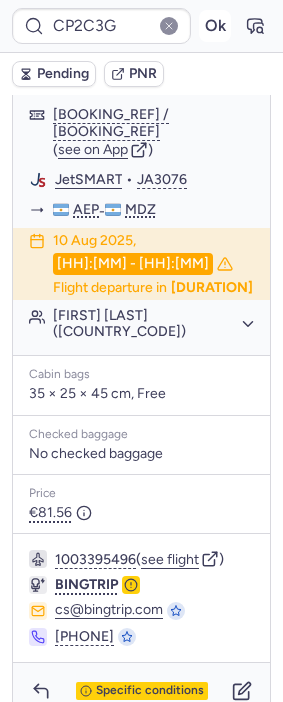 click on "Ok" at bounding box center (215, 26) 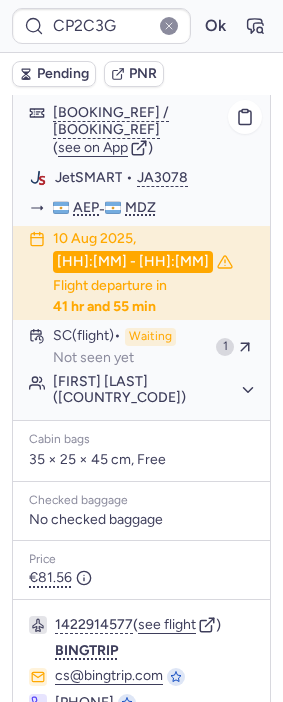 scroll, scrollTop: 448, scrollLeft: 0, axis: vertical 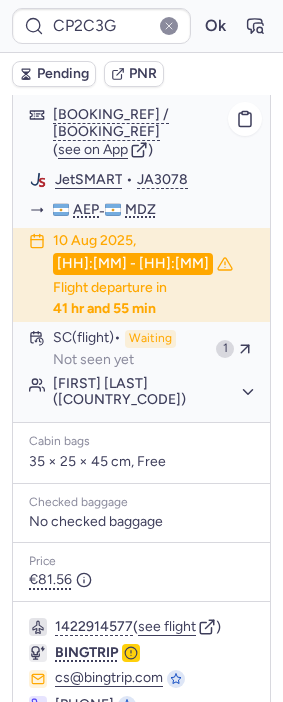 type on "[BOOKING_REF]" 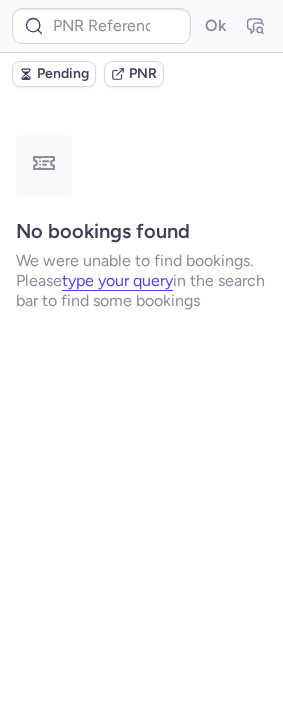 scroll, scrollTop: 0, scrollLeft: 0, axis: both 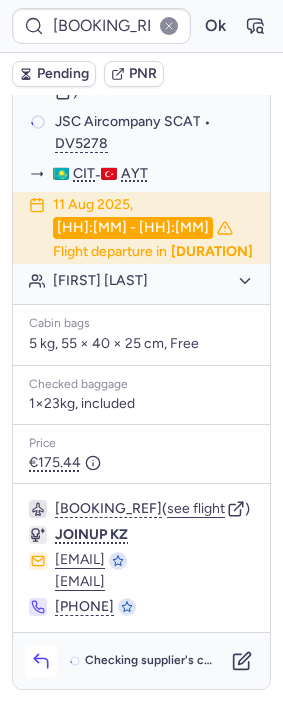 click 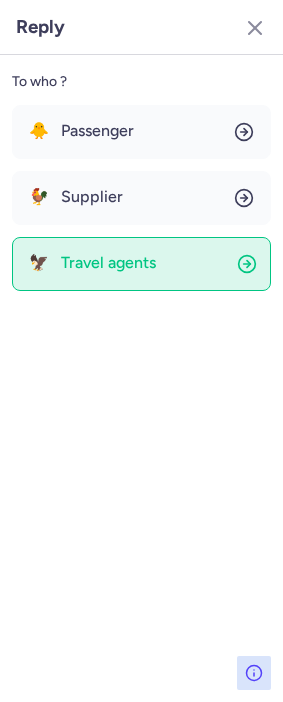 click on "🦅 Travel agents" 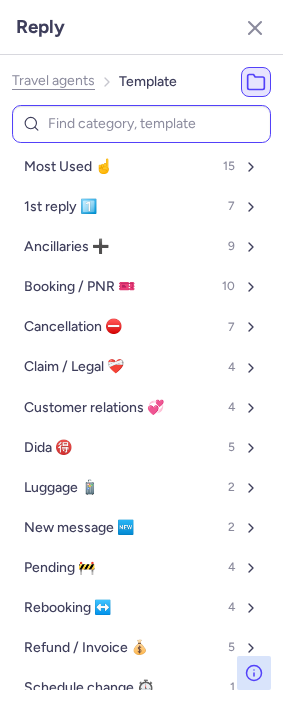 click at bounding box center [141, 124] 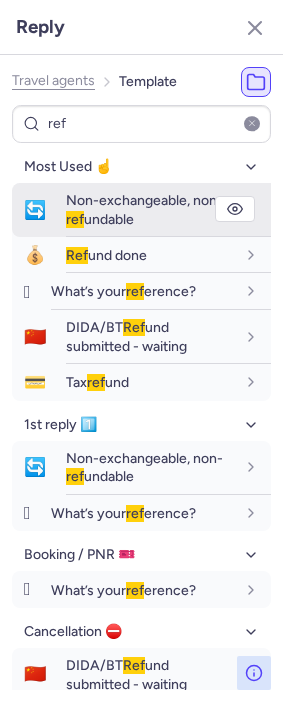 type on "ref" 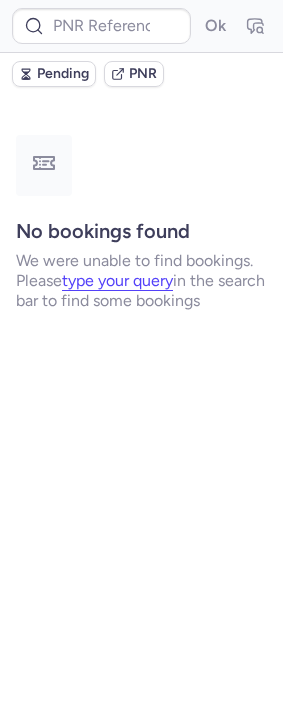 scroll, scrollTop: 0, scrollLeft: 0, axis: both 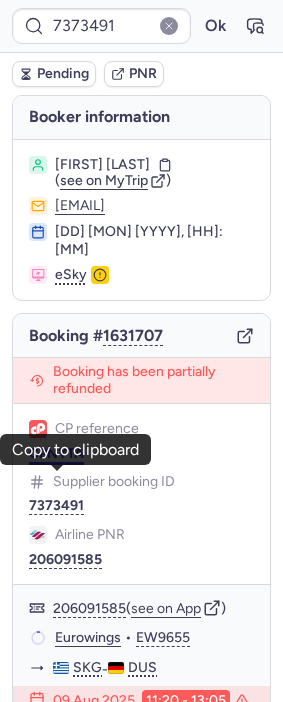 click on "CPNYTA" at bounding box center (56, 454) 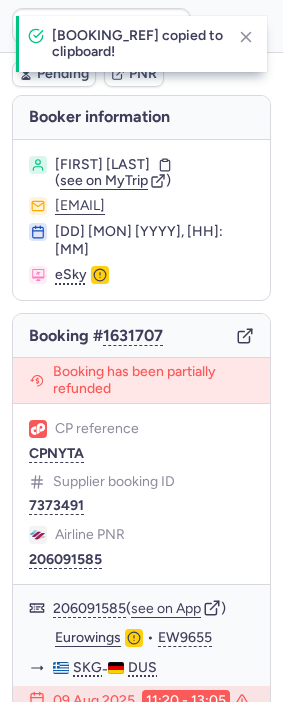 type on "CPNYTA" 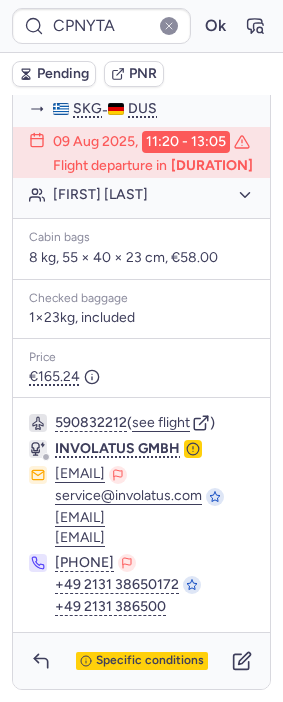 scroll, scrollTop: 664, scrollLeft: 0, axis: vertical 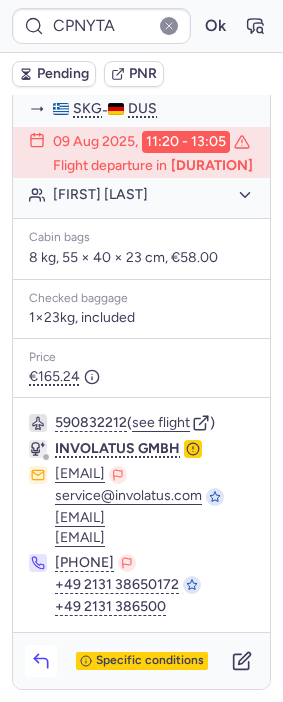 click 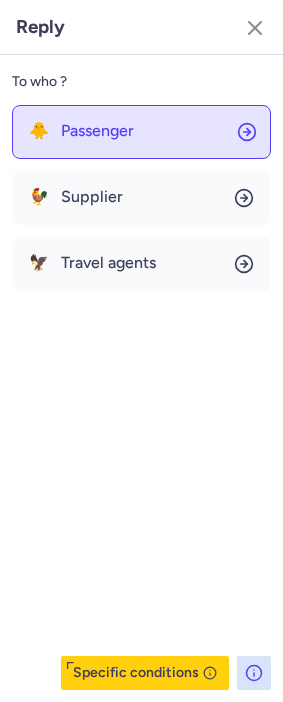 click on "Passenger" at bounding box center (97, 131) 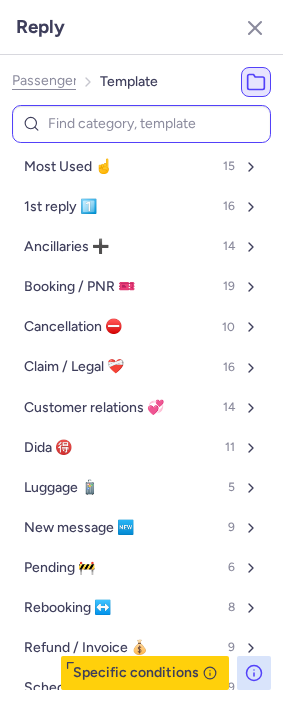 click at bounding box center (141, 124) 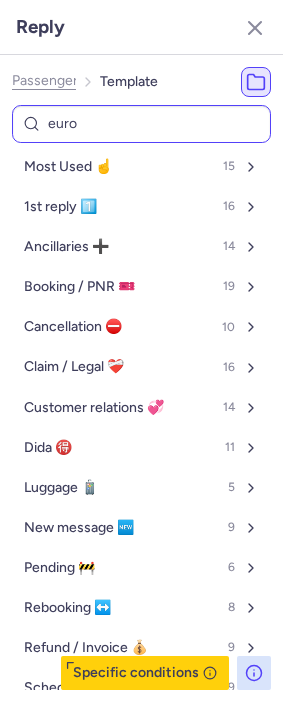 type on "eurow" 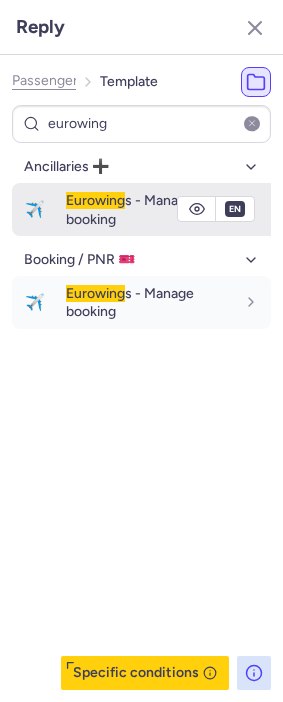 type on "eurowing" 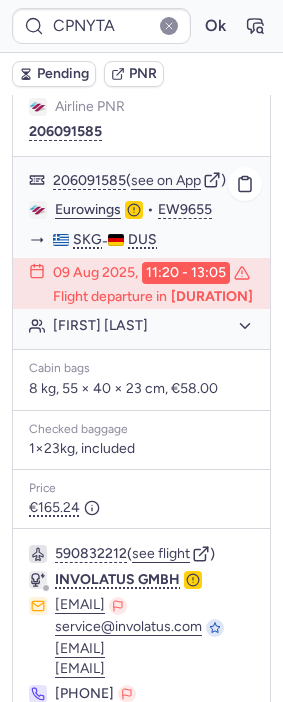 scroll, scrollTop: 331, scrollLeft: 0, axis: vertical 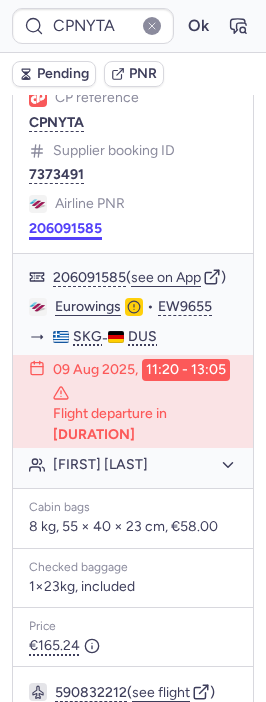 click on "206091585" at bounding box center (65, 229) 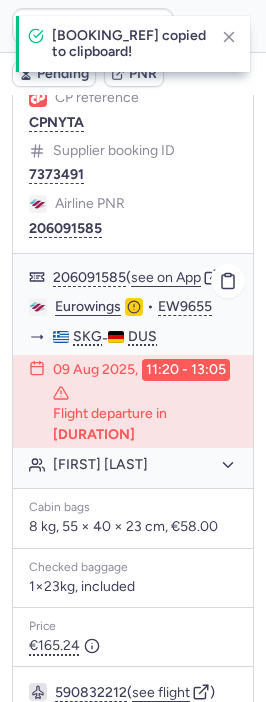 click on "Eurowings" 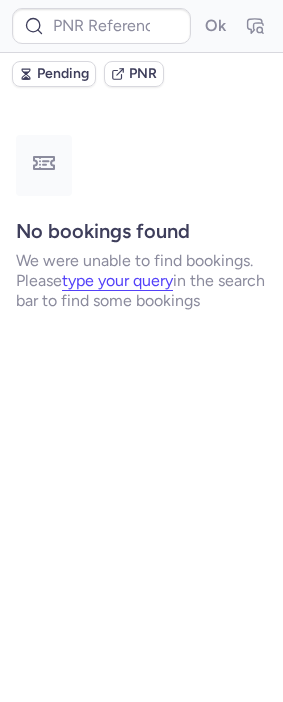 scroll, scrollTop: 0, scrollLeft: 0, axis: both 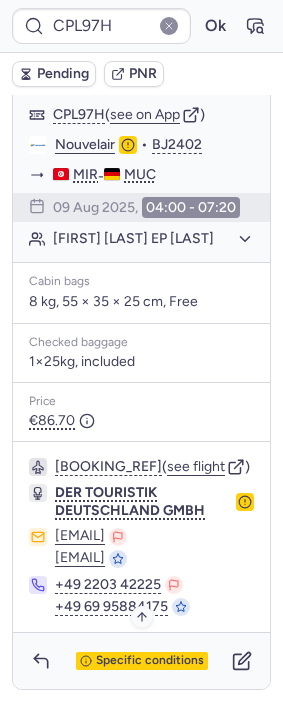 click on "Specific conditions" at bounding box center [150, 661] 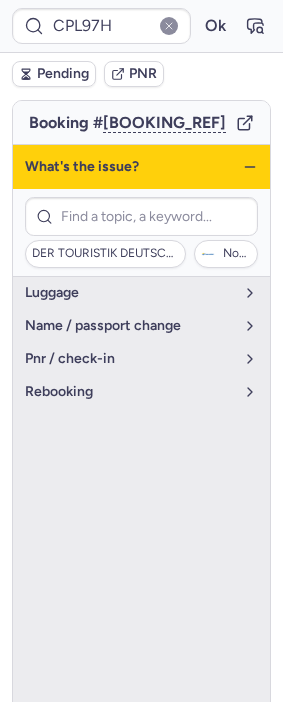 scroll, scrollTop: 174, scrollLeft: 0, axis: vertical 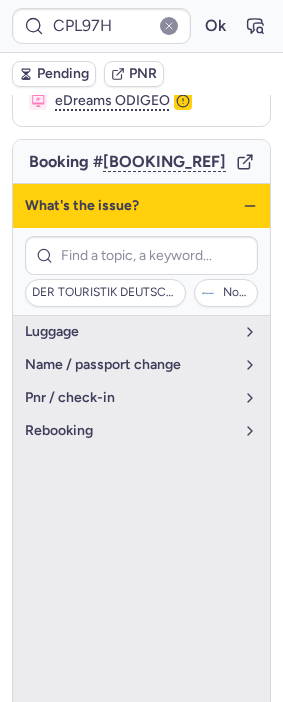 click 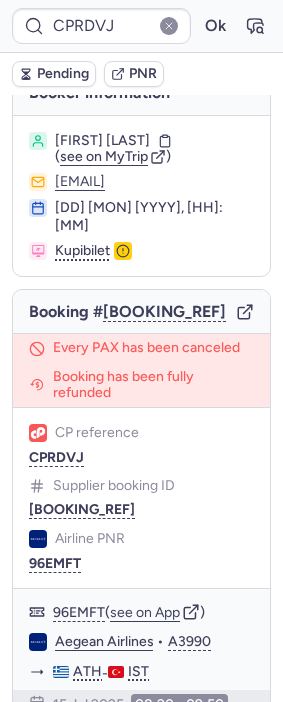 scroll, scrollTop: 0, scrollLeft: 0, axis: both 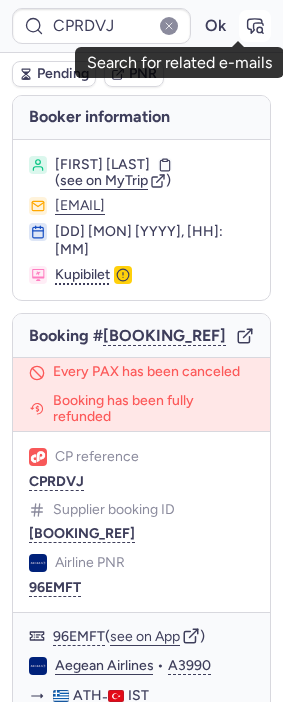 click 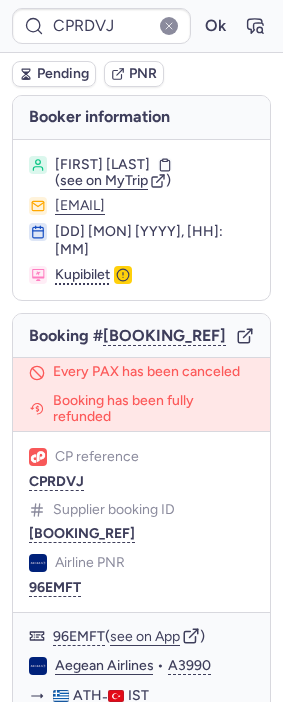 type on "CPD9MB" 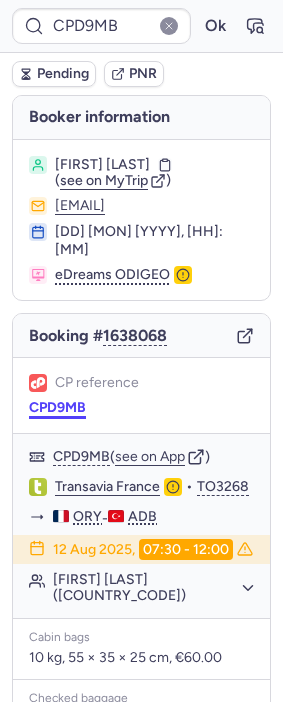 click on "CPD9MB" at bounding box center (57, 408) 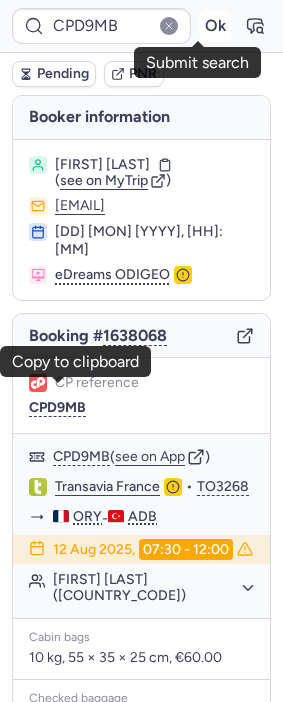 click on "Ok" at bounding box center [215, 26] 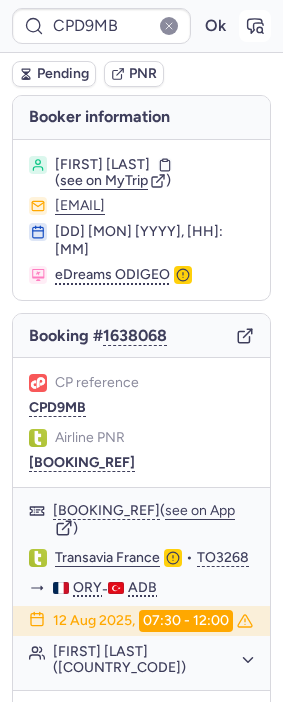 click 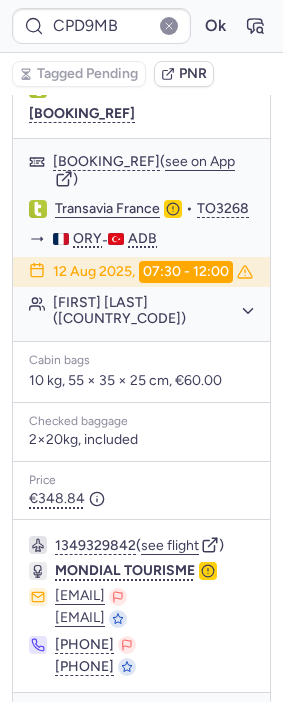 scroll, scrollTop: 440, scrollLeft: 0, axis: vertical 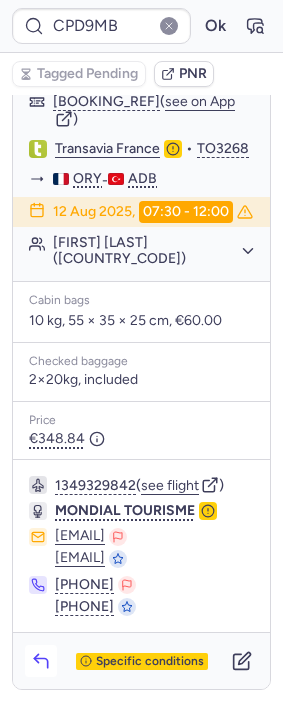 click 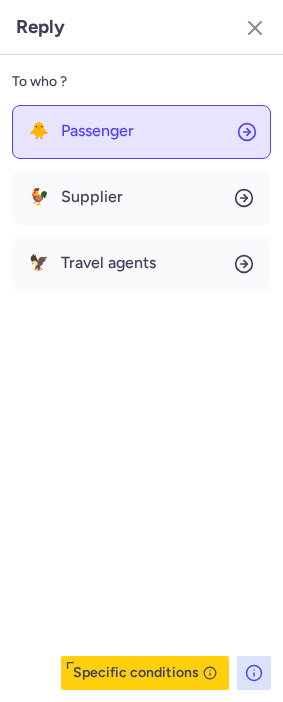 click on "🐥 Passenger" 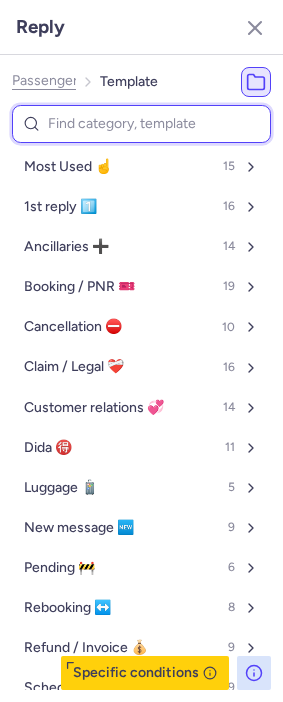 click at bounding box center (141, 124) 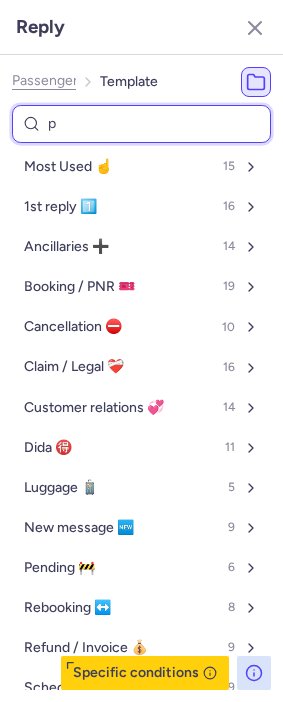 type on "pn" 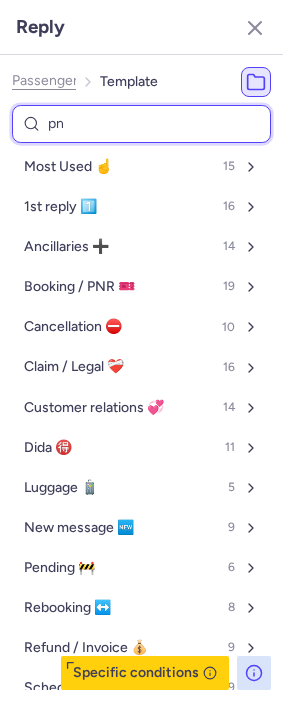 select on "en" 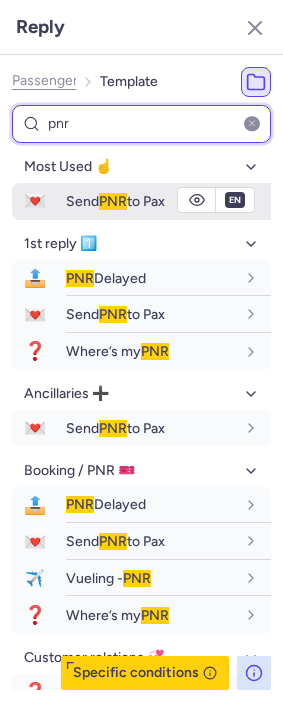 type on "pnr" 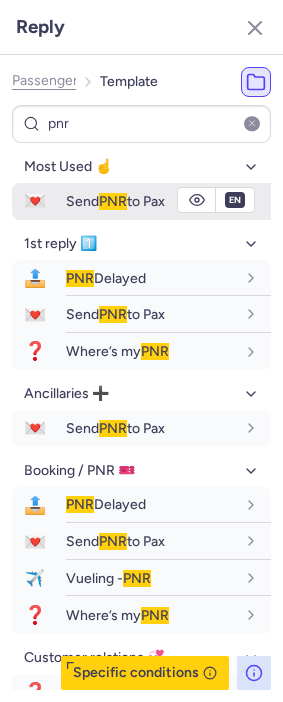 click on "Send  PNR  to Pax" at bounding box center (115, 201) 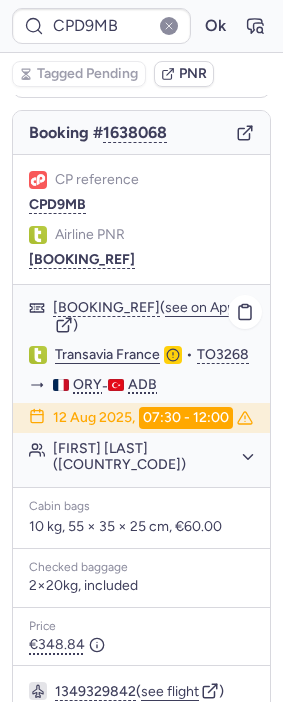 scroll, scrollTop: 107, scrollLeft: 0, axis: vertical 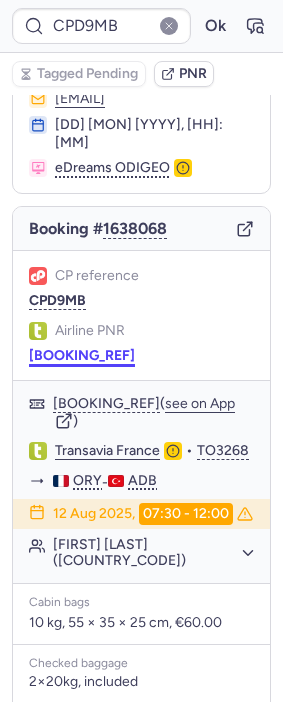 click on "[BOOKING_REF]" at bounding box center (82, 356) 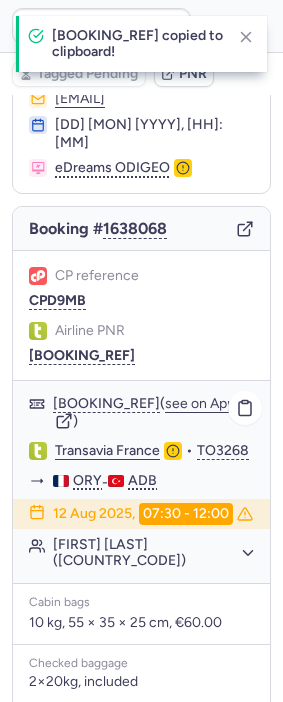 click on "Transavia France" 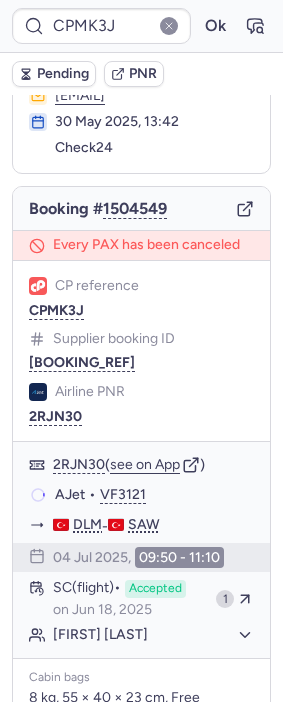 scroll, scrollTop: 107, scrollLeft: 0, axis: vertical 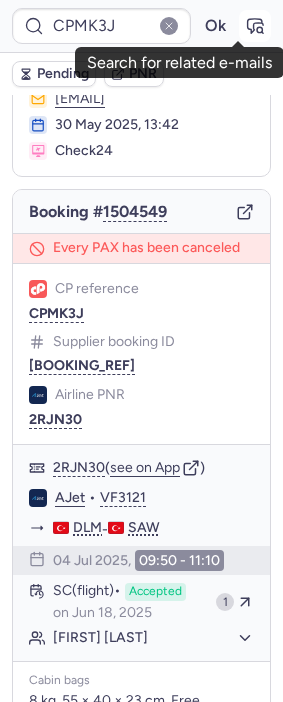 click 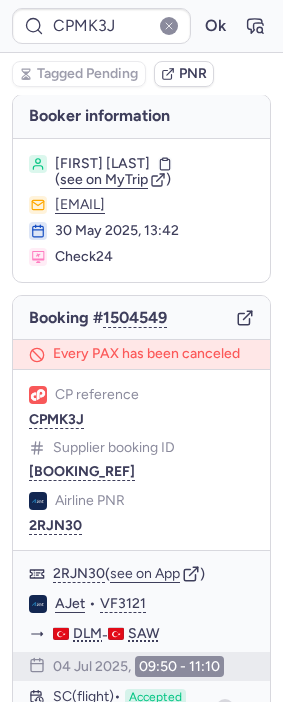 scroll, scrollTop: 0, scrollLeft: 0, axis: both 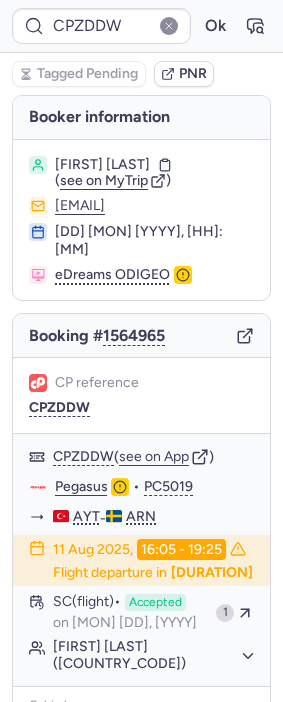 type on "CP2C3G" 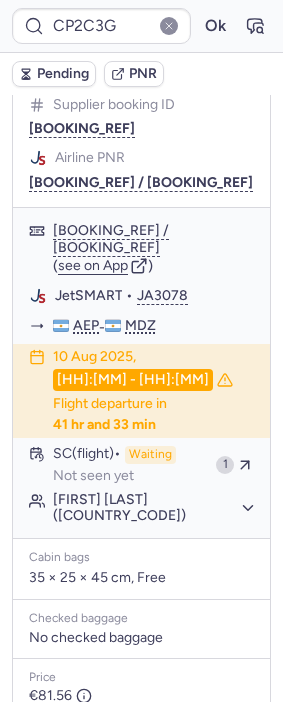 scroll, scrollTop: 333, scrollLeft: 0, axis: vertical 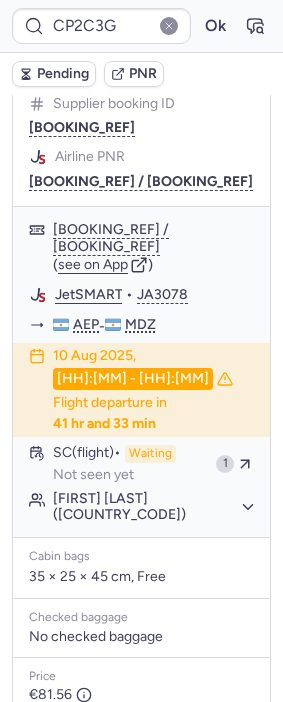 type on "CPZDDW" 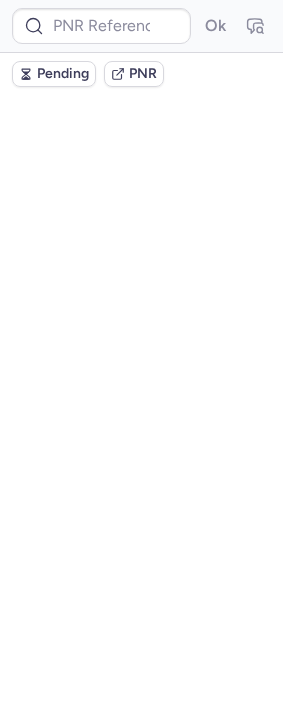 scroll, scrollTop: 0, scrollLeft: 0, axis: both 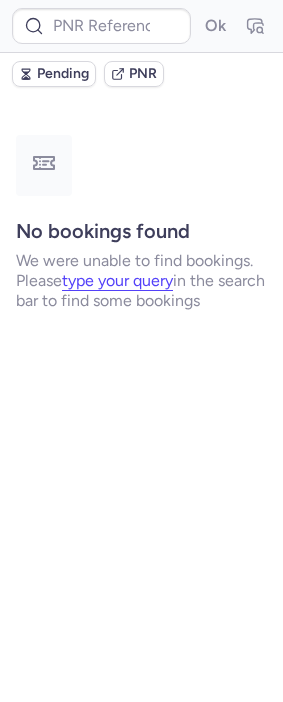 type on "CPKGWL" 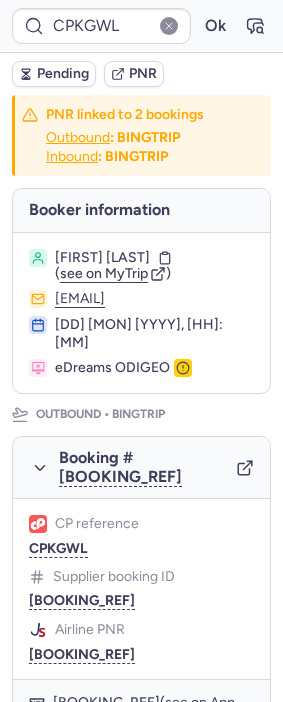 type on "CPNHYI" 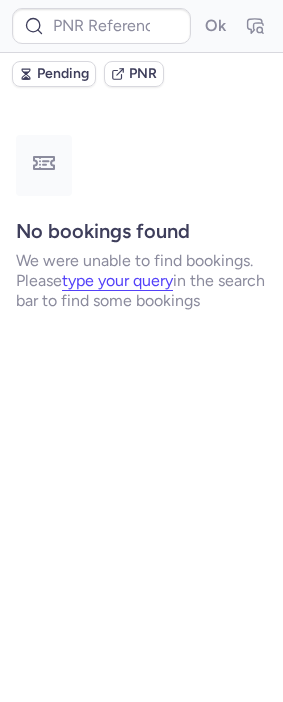 type on "CPLBHA" 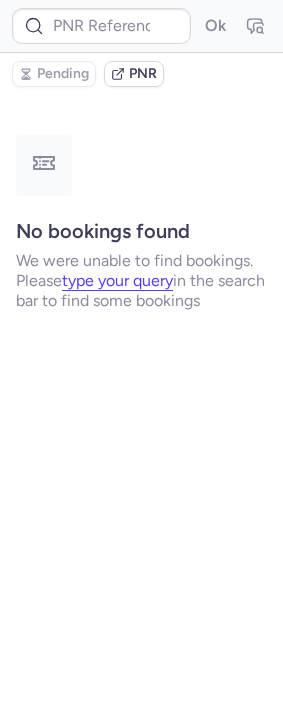 type on "CPLBHA" 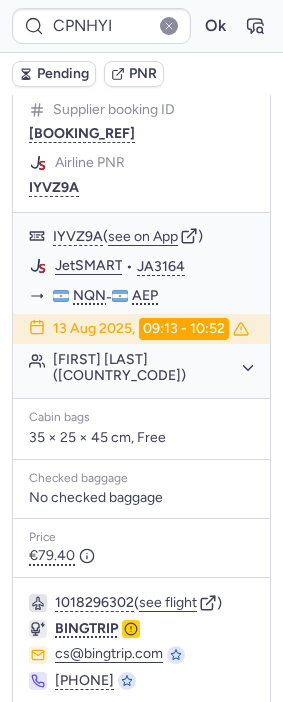 scroll, scrollTop: 1435, scrollLeft: 0, axis: vertical 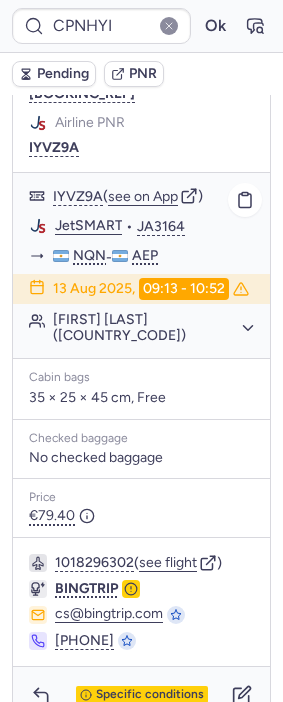 type on "CPKGWL" 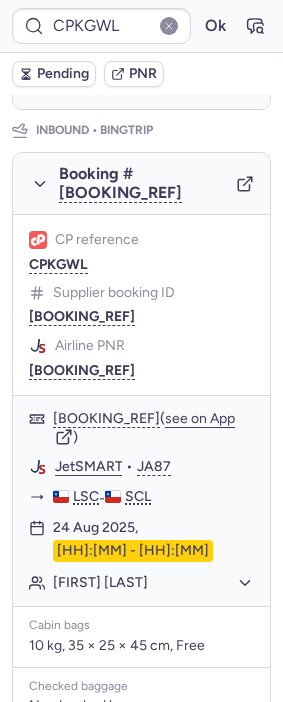 scroll, scrollTop: 1238, scrollLeft: 0, axis: vertical 